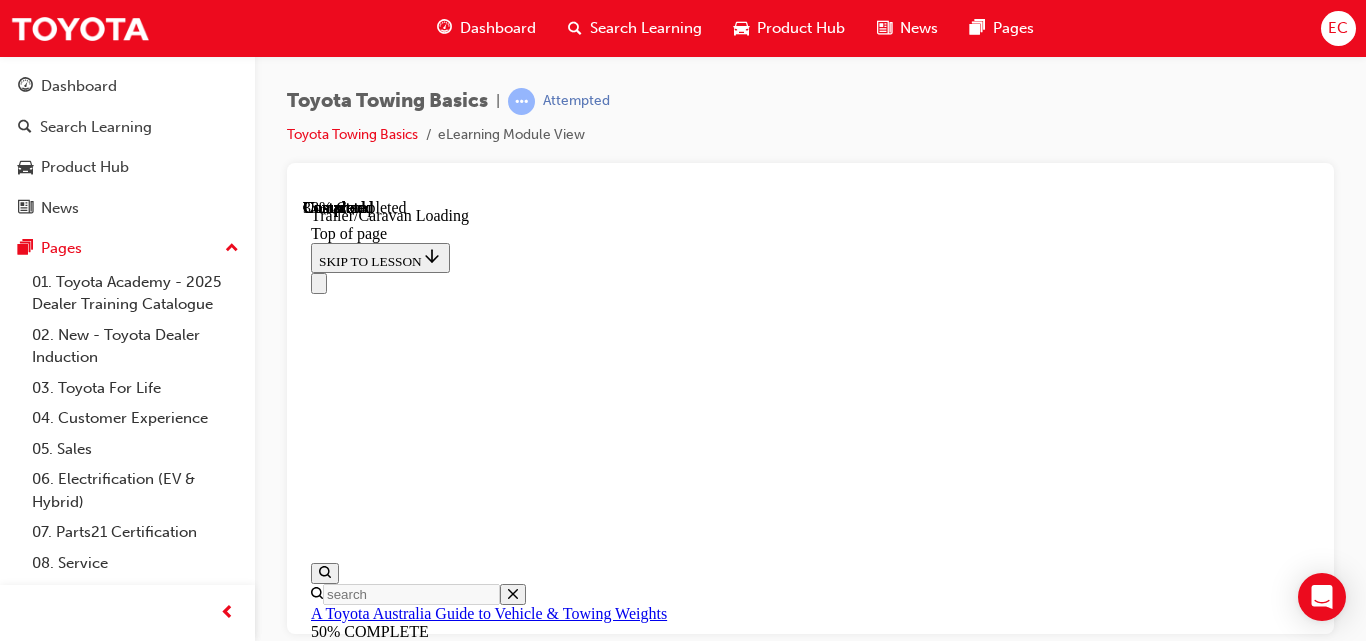 scroll, scrollTop: 0, scrollLeft: 0, axis: both 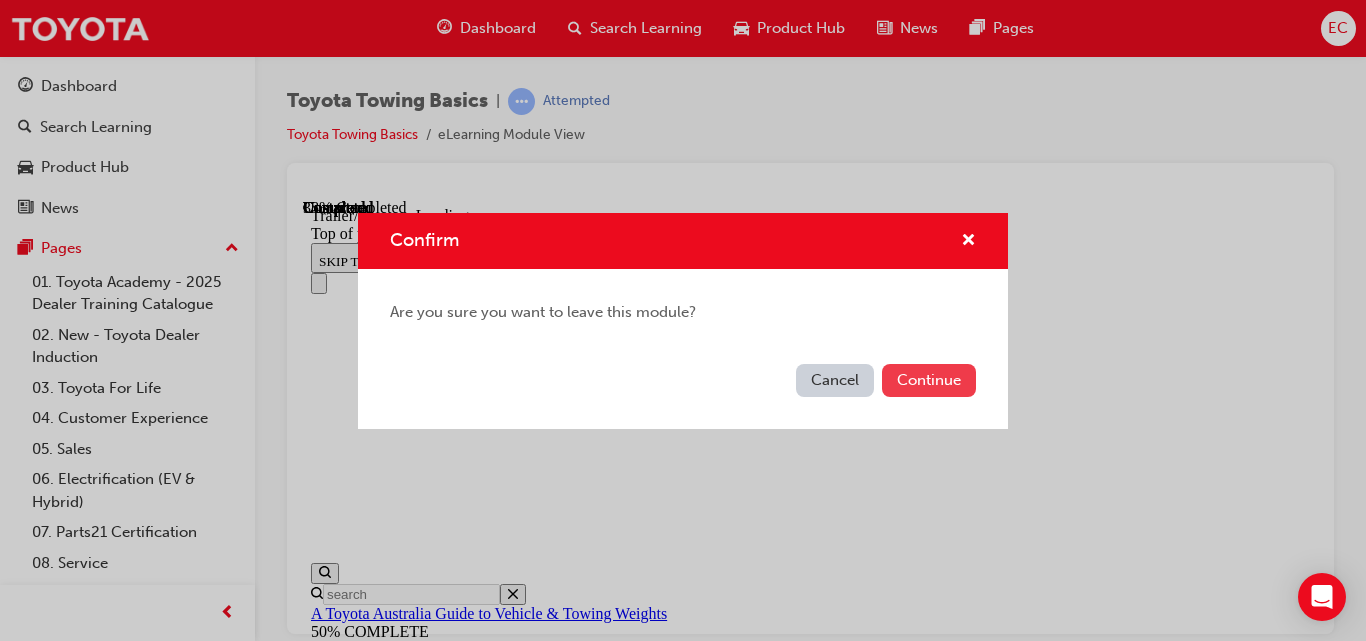 click on "Continue" at bounding box center [929, 380] 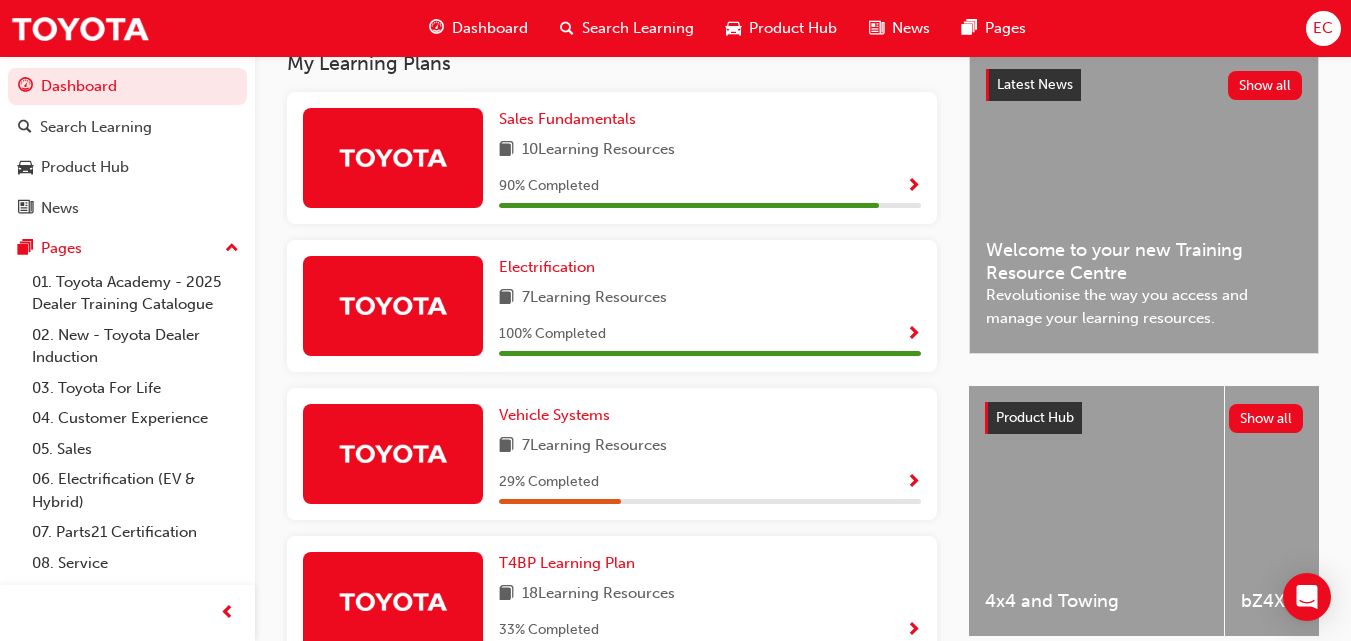 scroll, scrollTop: 750, scrollLeft: 0, axis: vertical 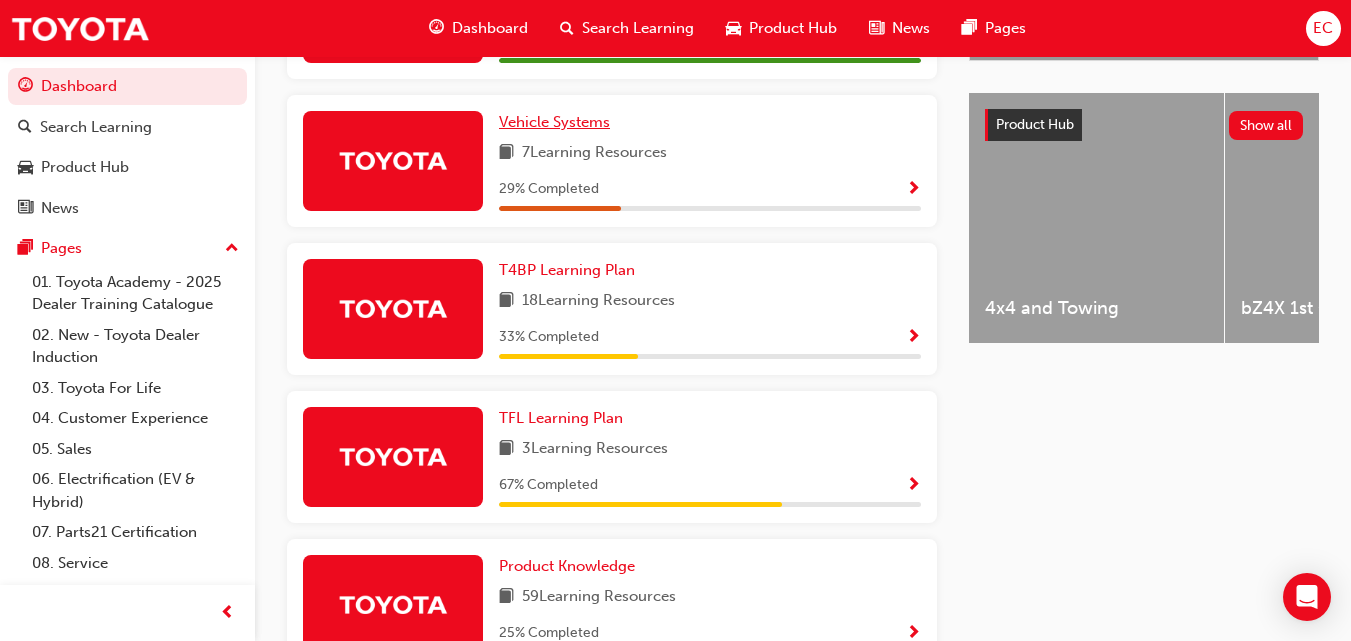 click on "Vehicle Systems" at bounding box center [554, 122] 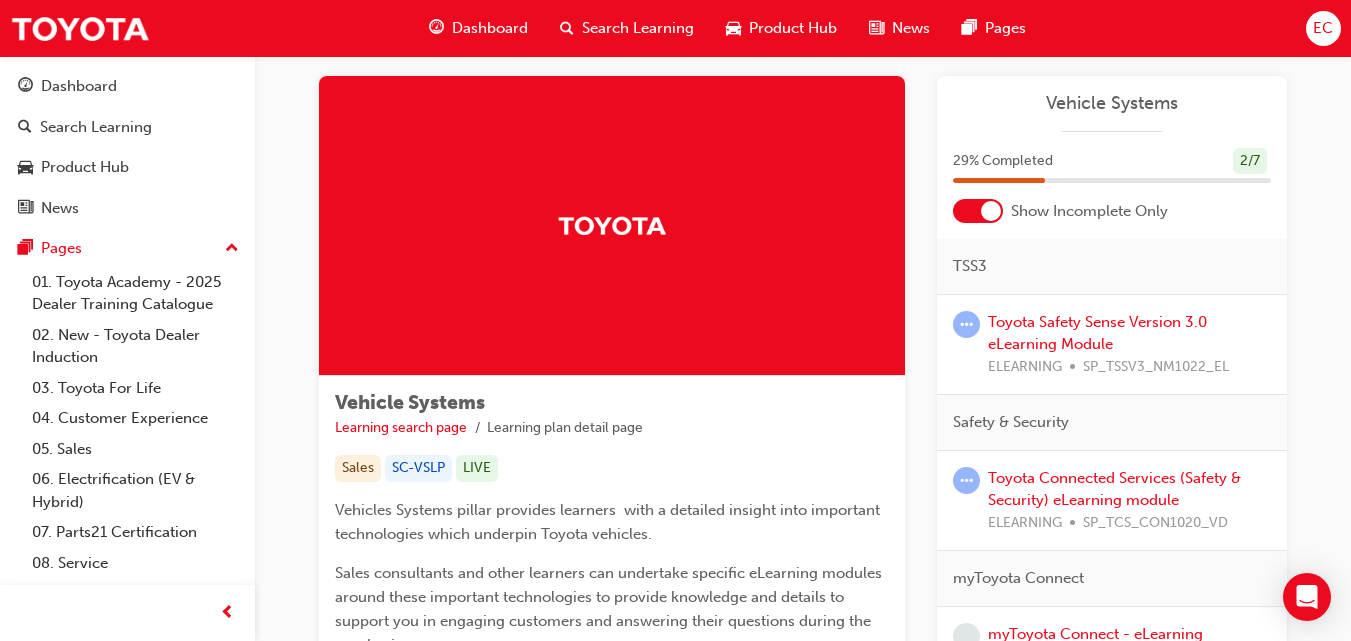 scroll, scrollTop: 0, scrollLeft: 0, axis: both 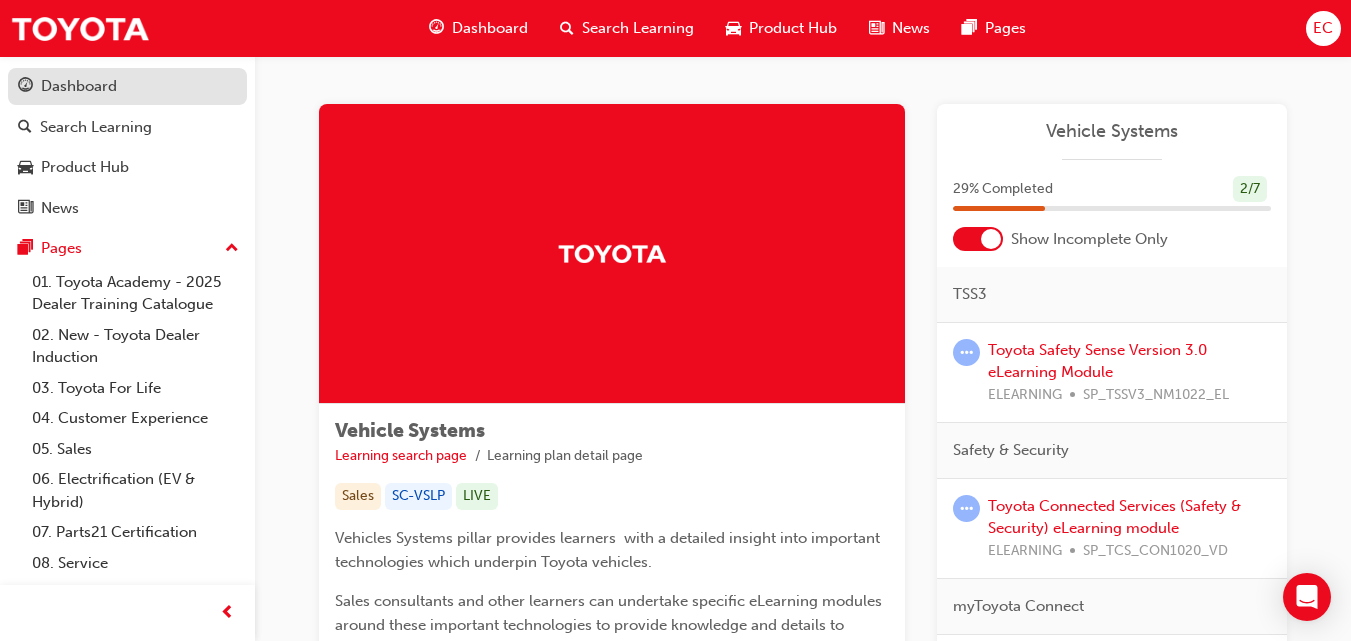 click on "Dashboard" at bounding box center [79, 86] 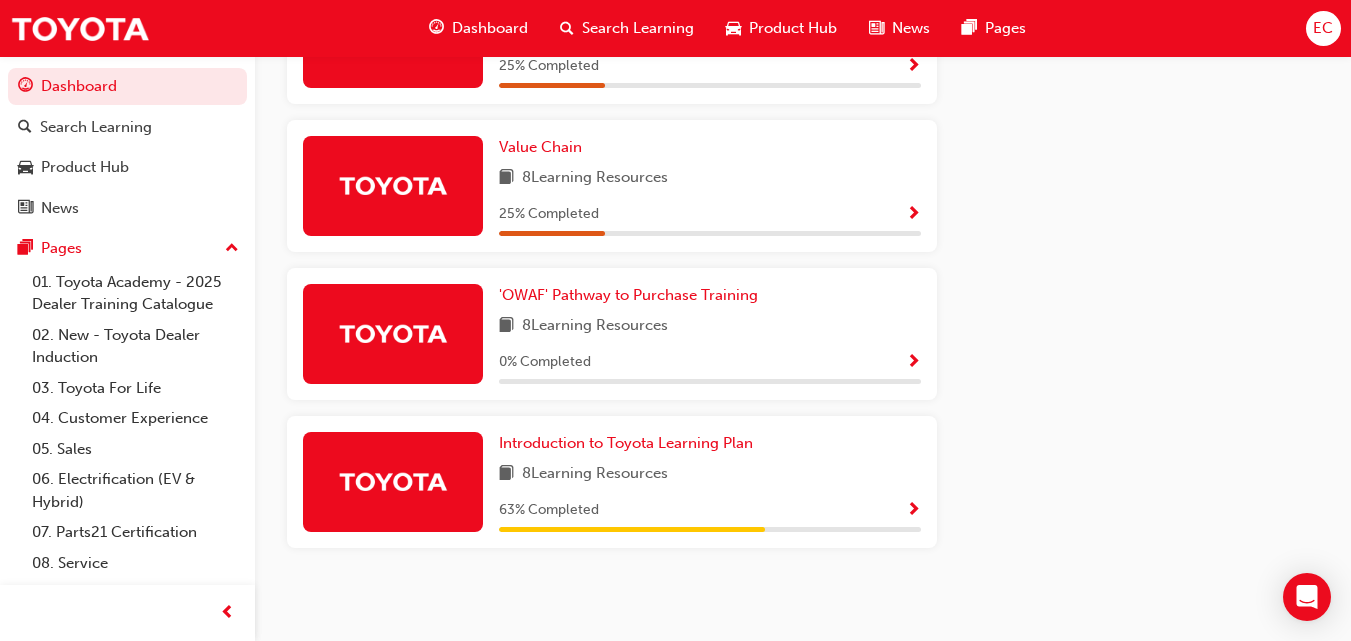 scroll, scrollTop: 1330, scrollLeft: 0, axis: vertical 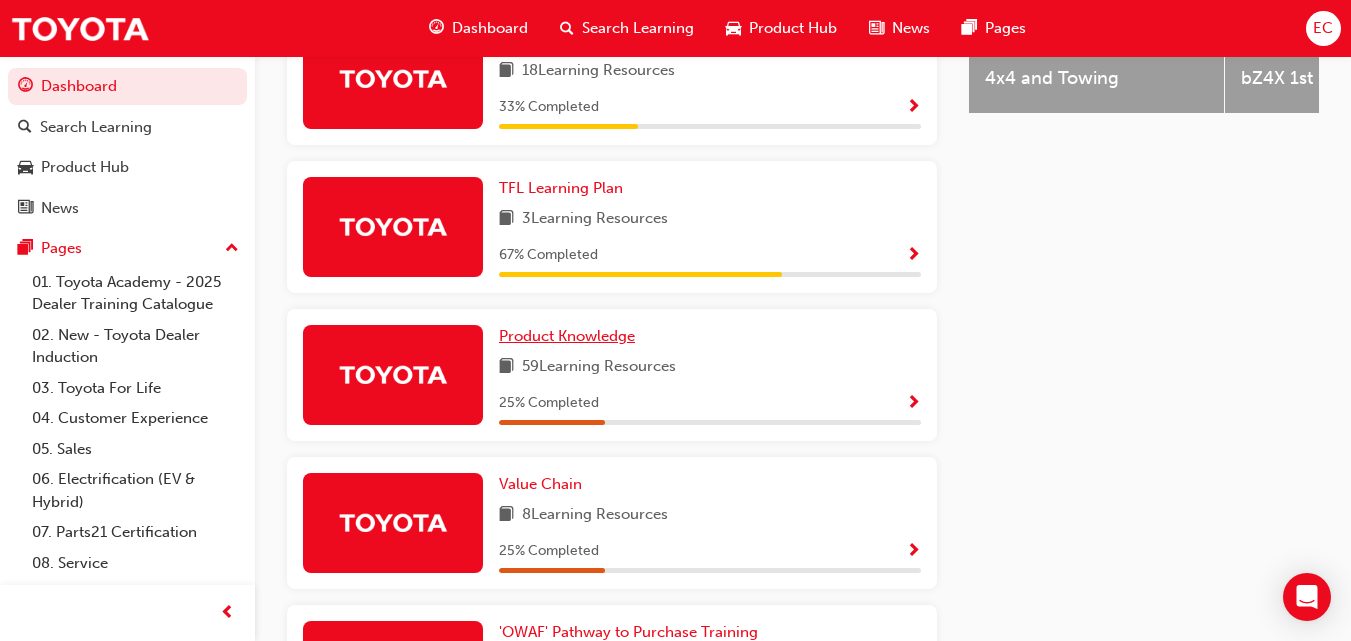 click on "Product Knowledge" at bounding box center (567, 336) 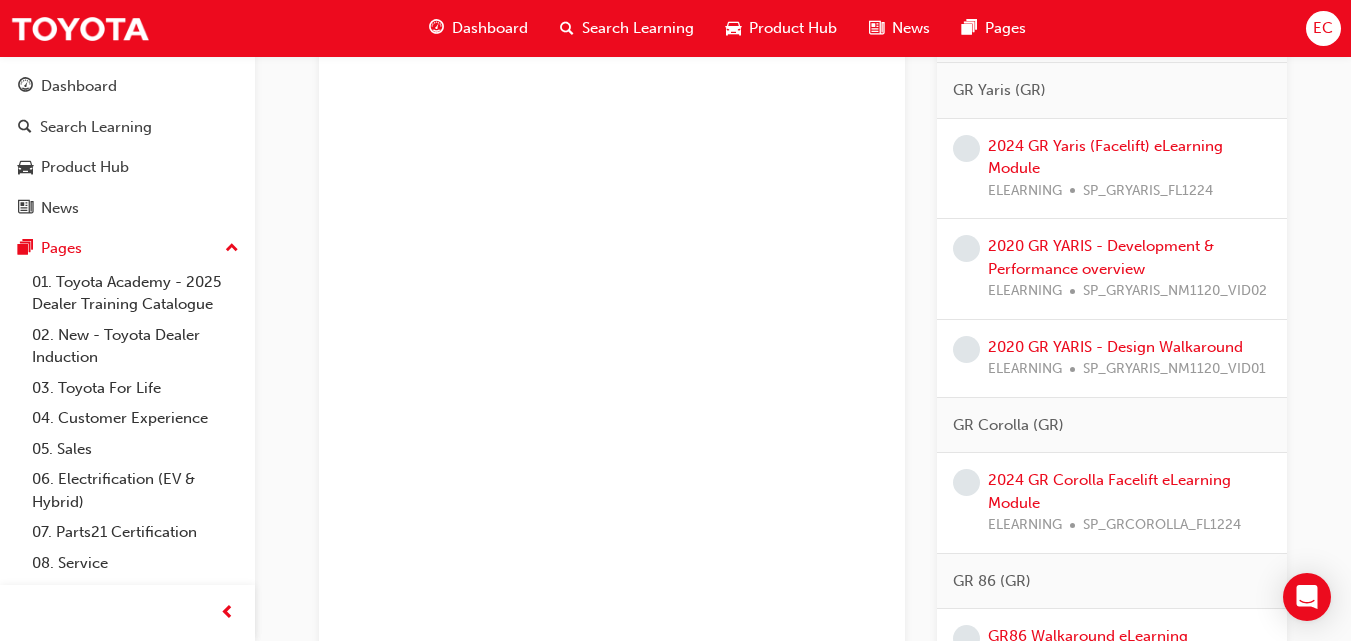 scroll, scrollTop: 3800, scrollLeft: 0, axis: vertical 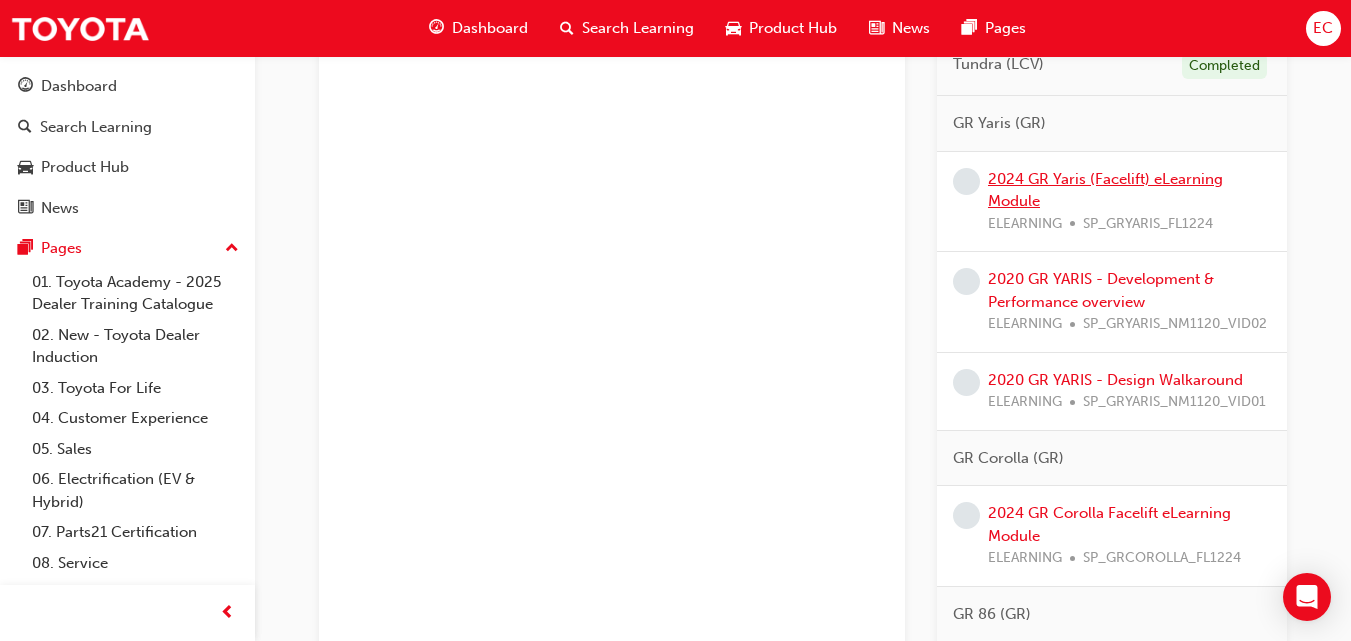 click on "2024 GR Yaris (Facelift) eLearning Module" at bounding box center (1105, 190) 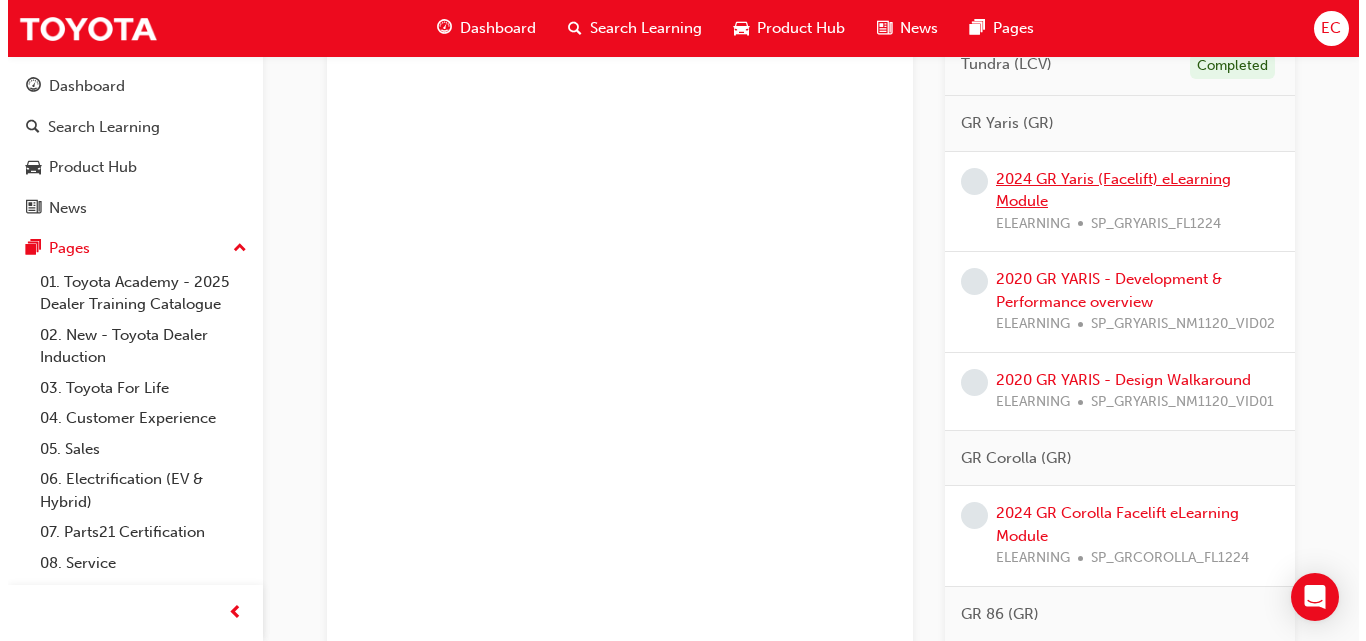 scroll, scrollTop: 0, scrollLeft: 0, axis: both 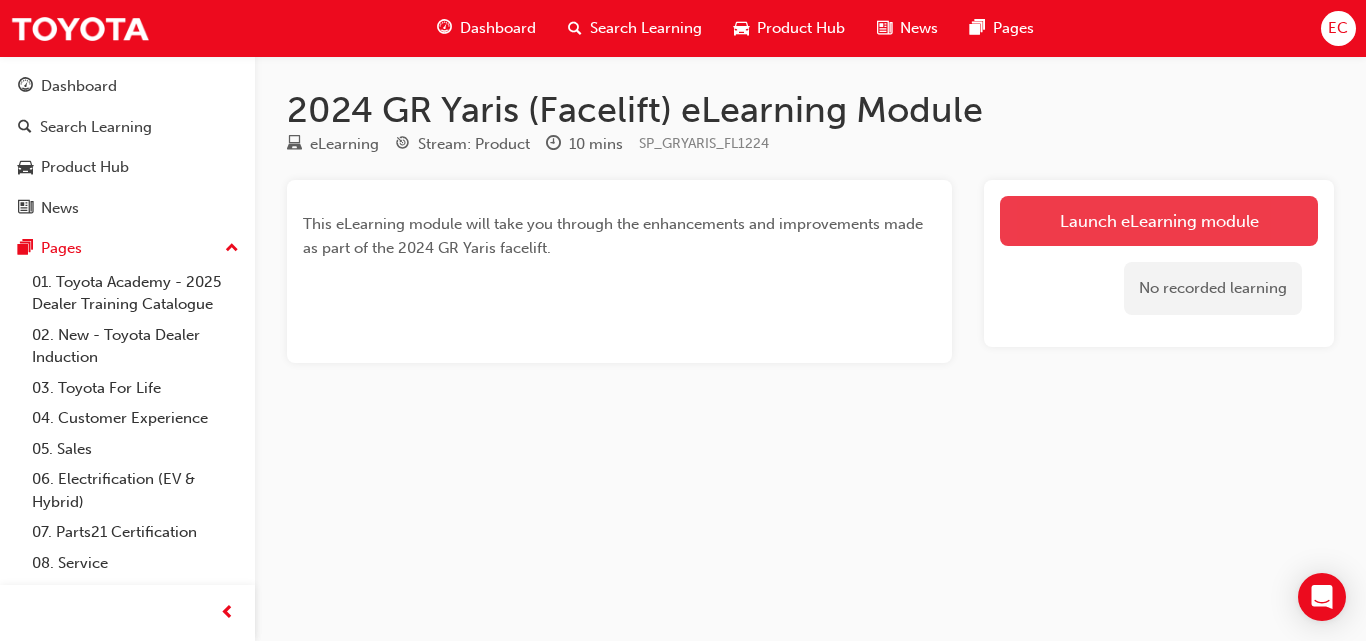 click on "Launch eLearning module" at bounding box center (1159, 221) 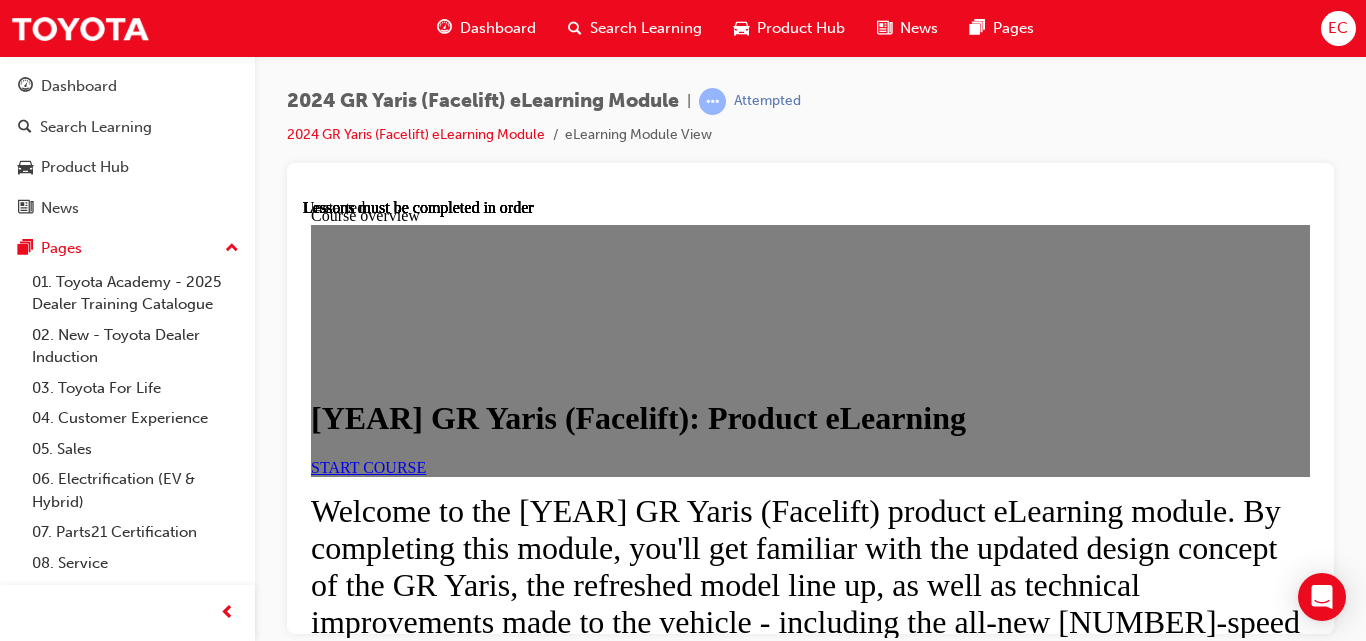 scroll, scrollTop: 0, scrollLeft: 0, axis: both 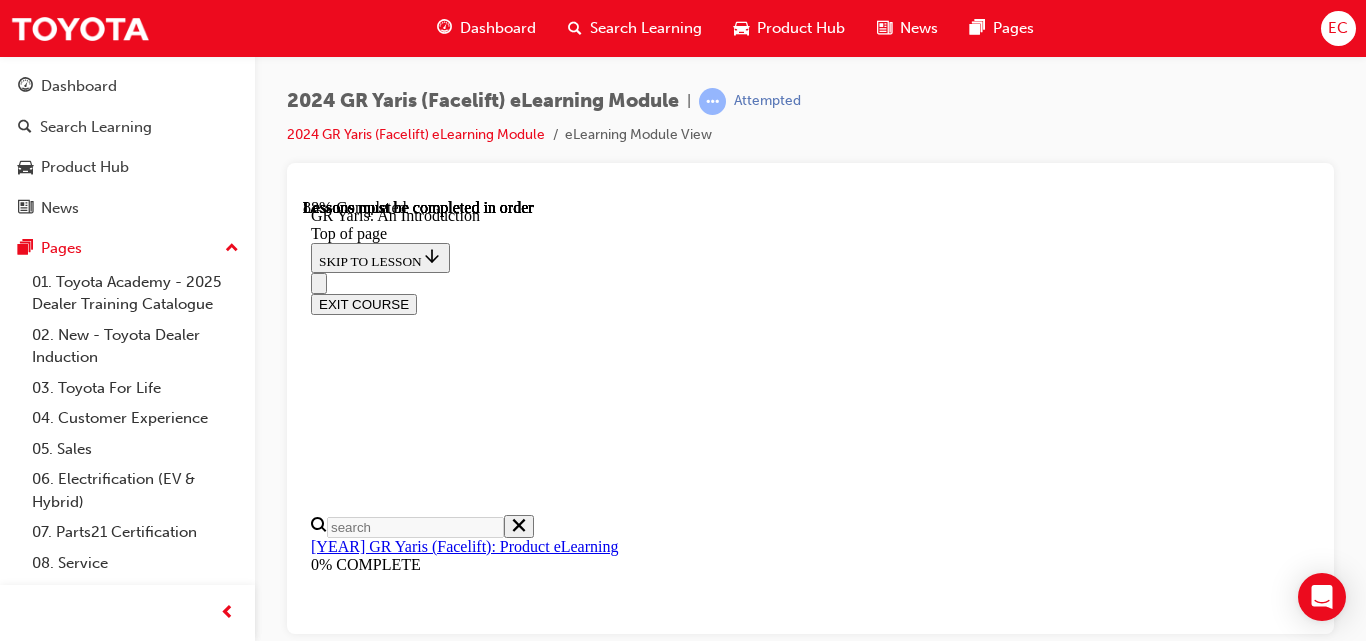 click on "CONTINUE" at bounding box center (353, 15007) 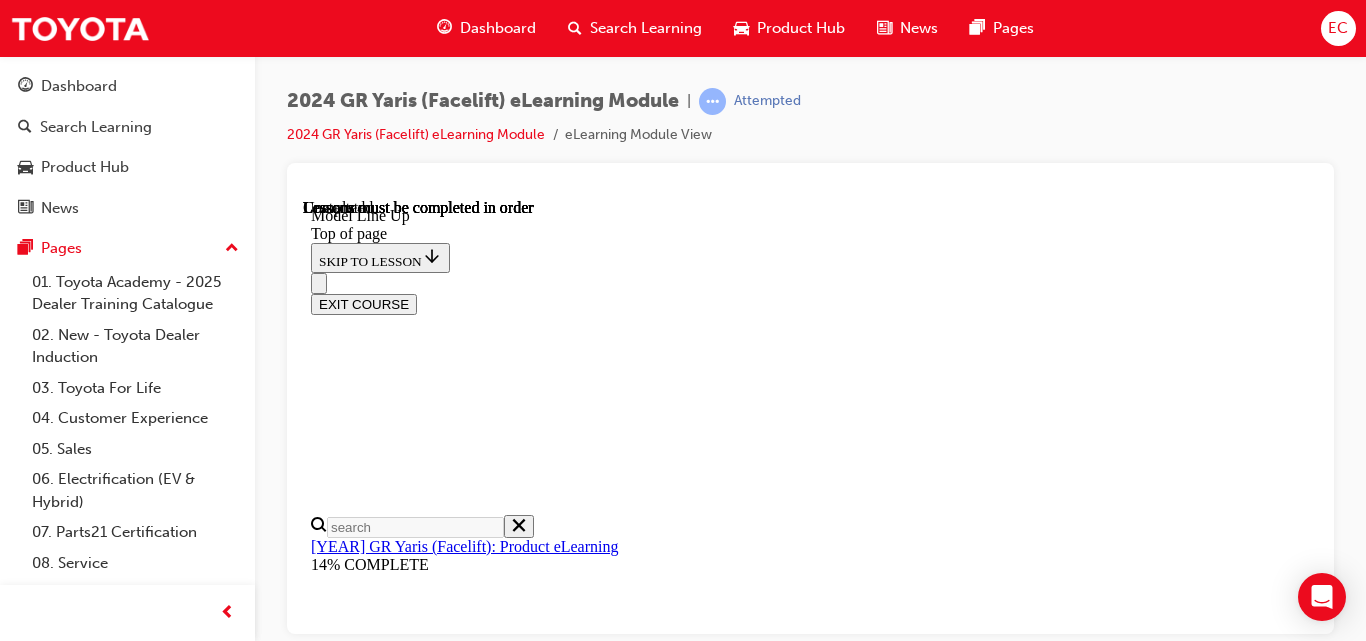 scroll, scrollTop: 0, scrollLeft: 0, axis: both 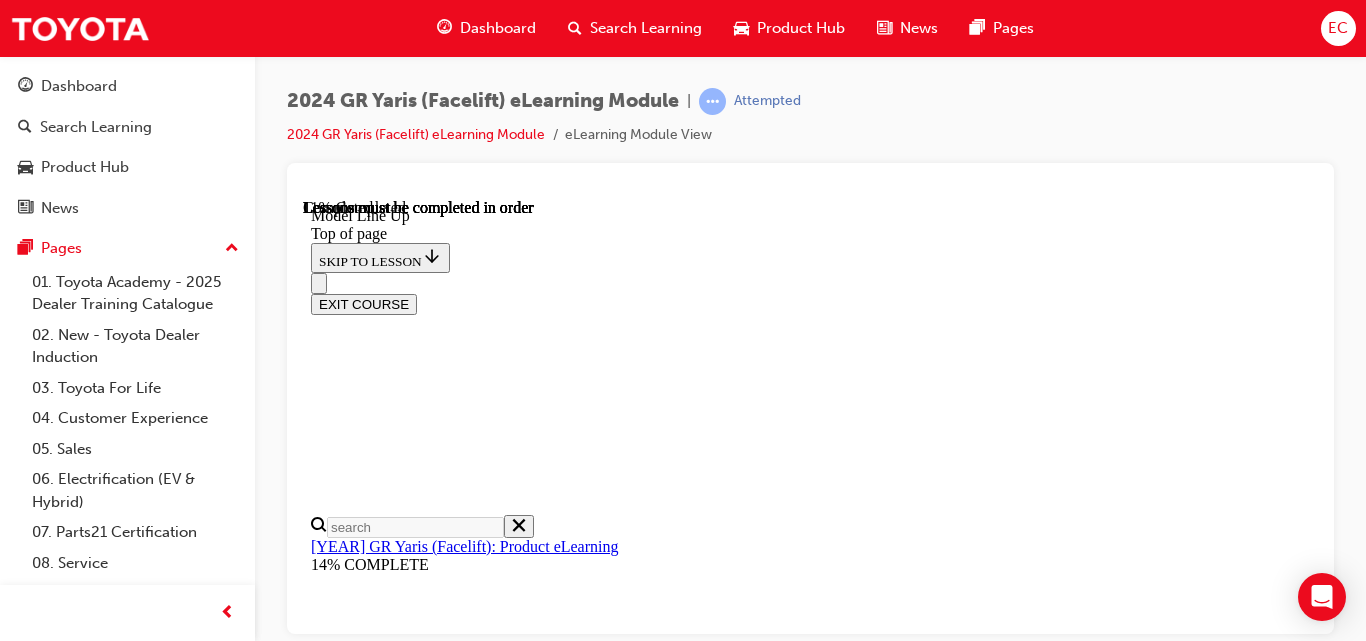 click on "OK" at bounding box center (328, 9147) 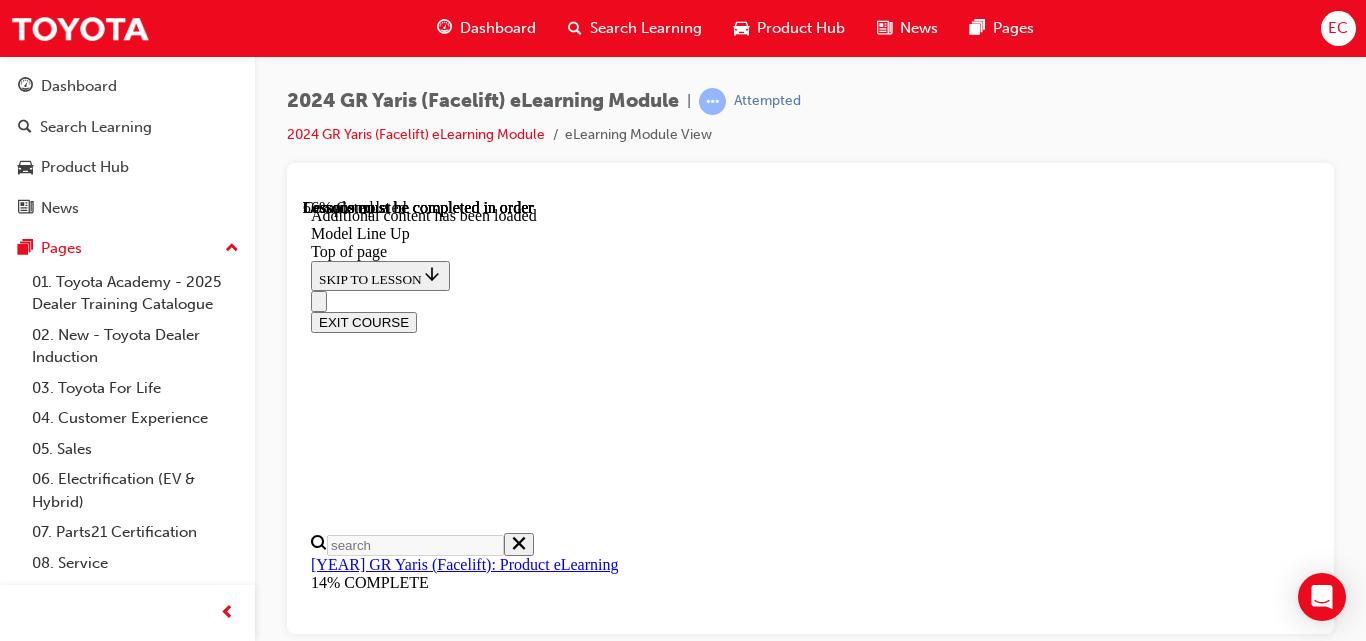 scroll, scrollTop: 1278, scrollLeft: 0, axis: vertical 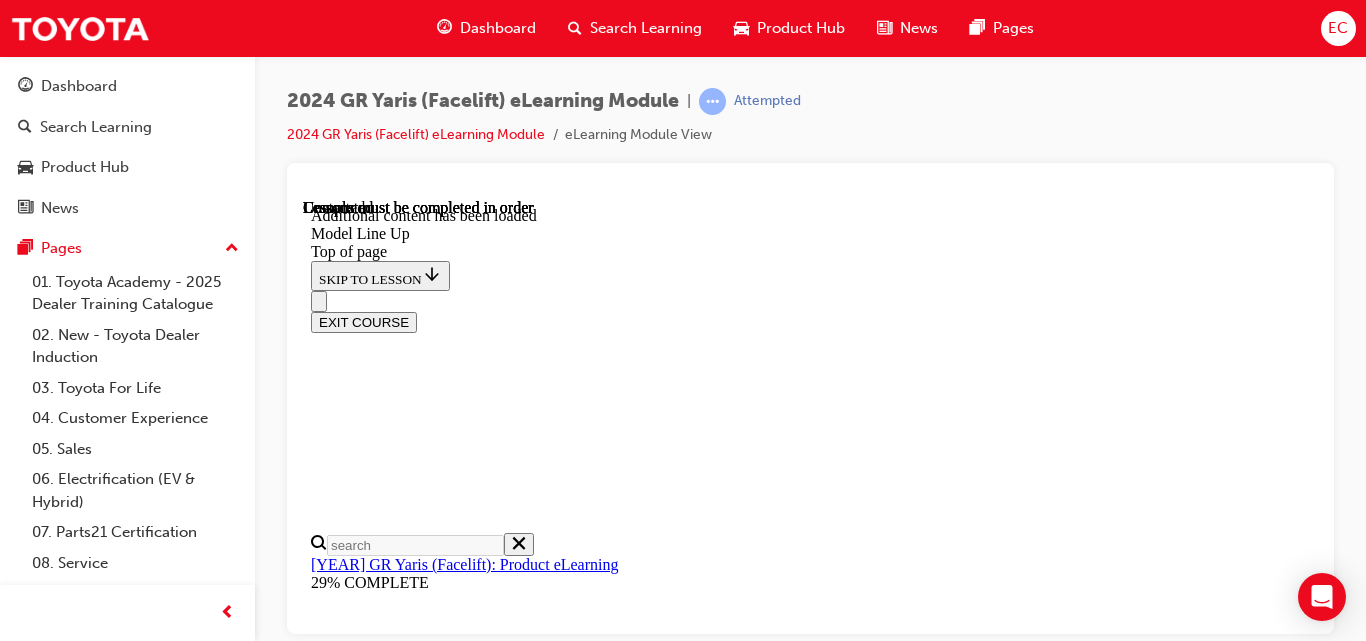 click on "3 of 7 — Colours & Trim" at bounding box center [410, 12538] 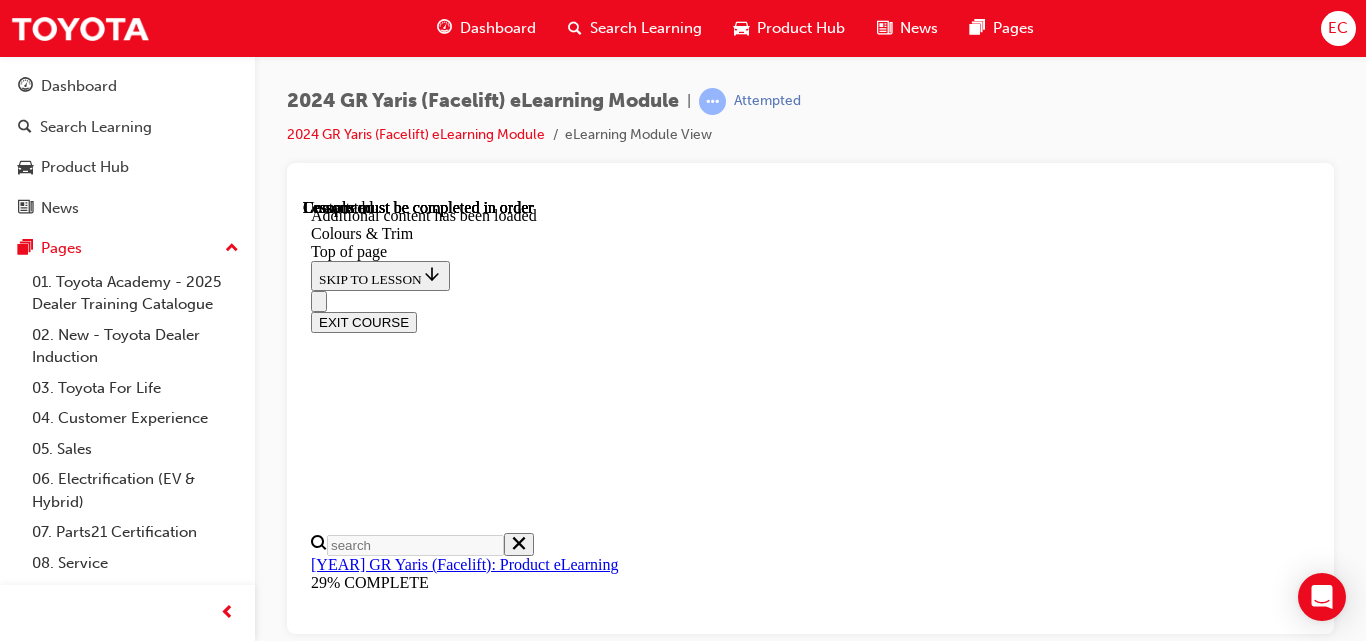 scroll, scrollTop: 0, scrollLeft: 0, axis: both 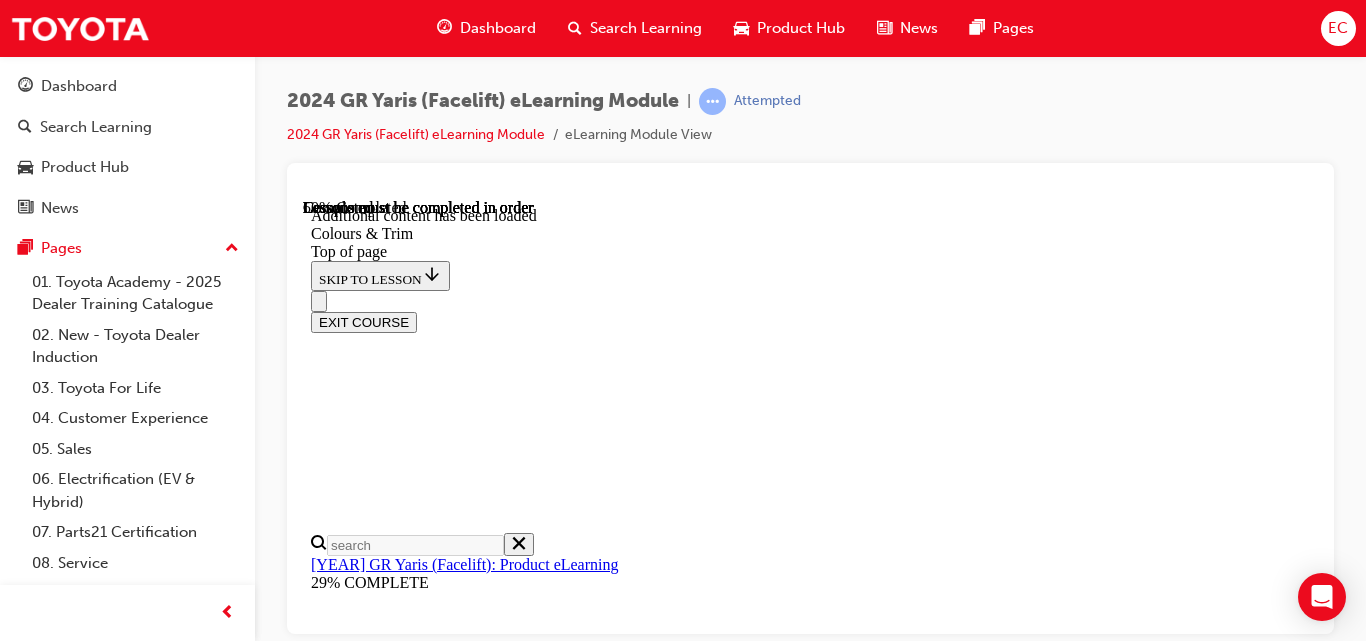 click at bounding box center (351, 9091) 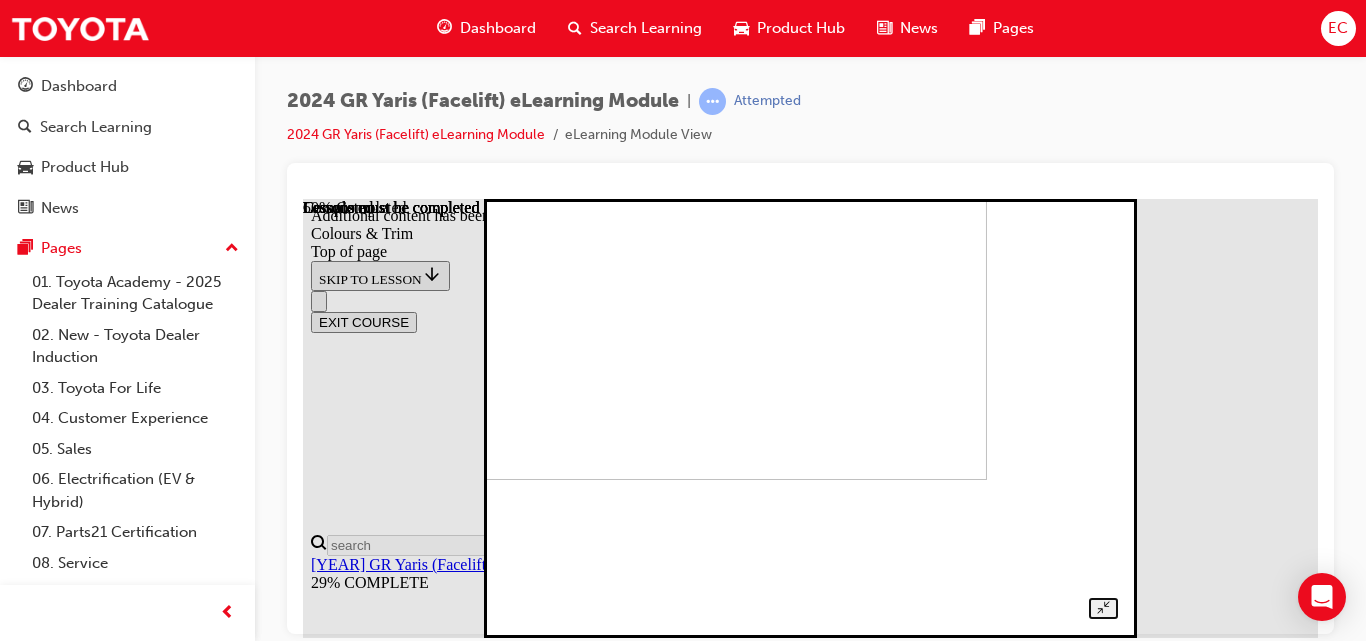 click at bounding box center [693, 259] 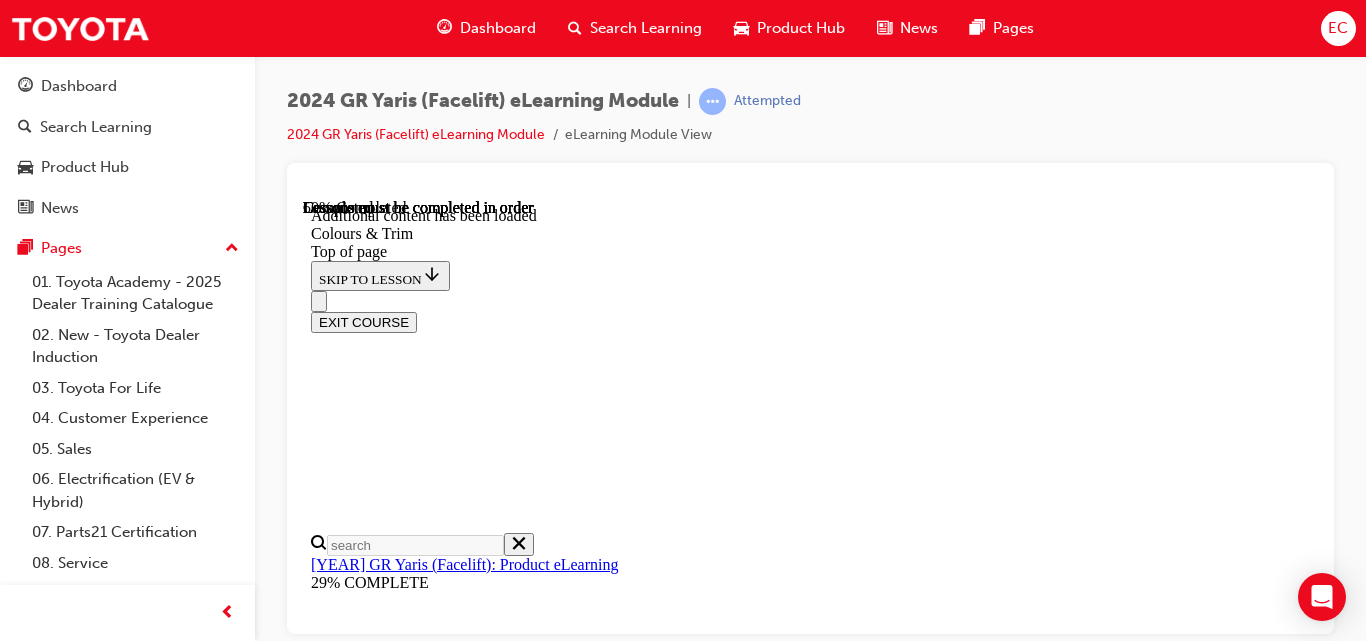 click at bounding box center (351, 9298) 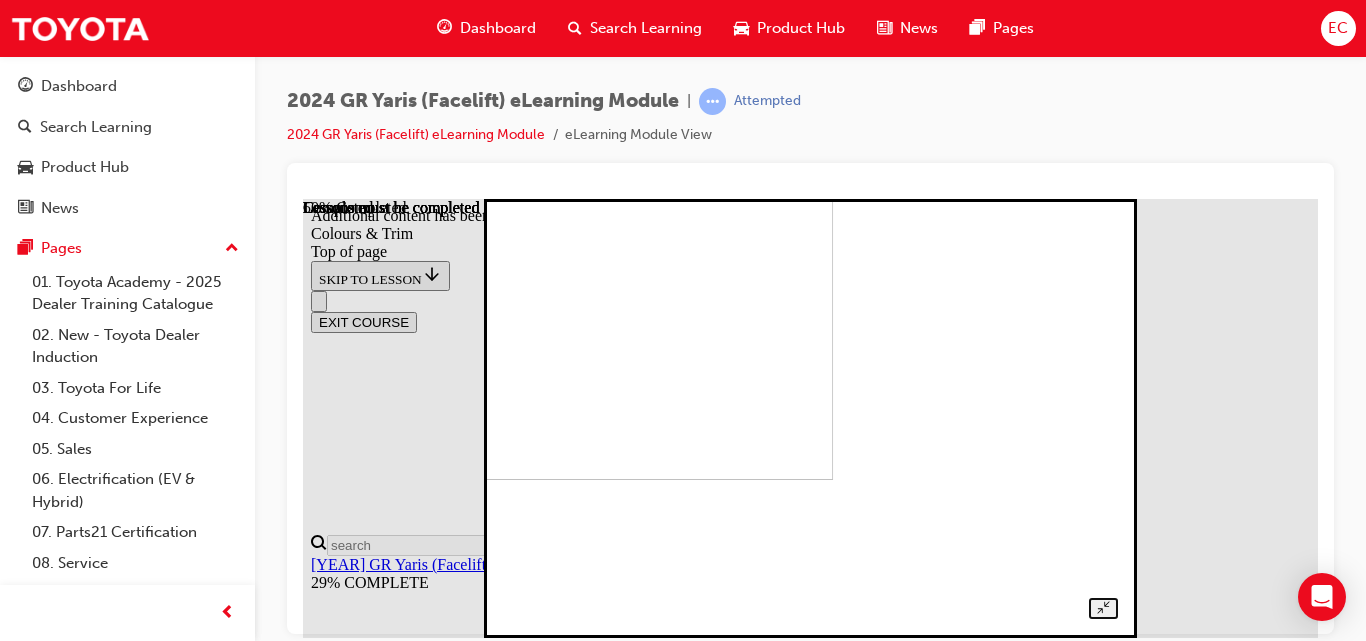 click at bounding box center (539, 259) 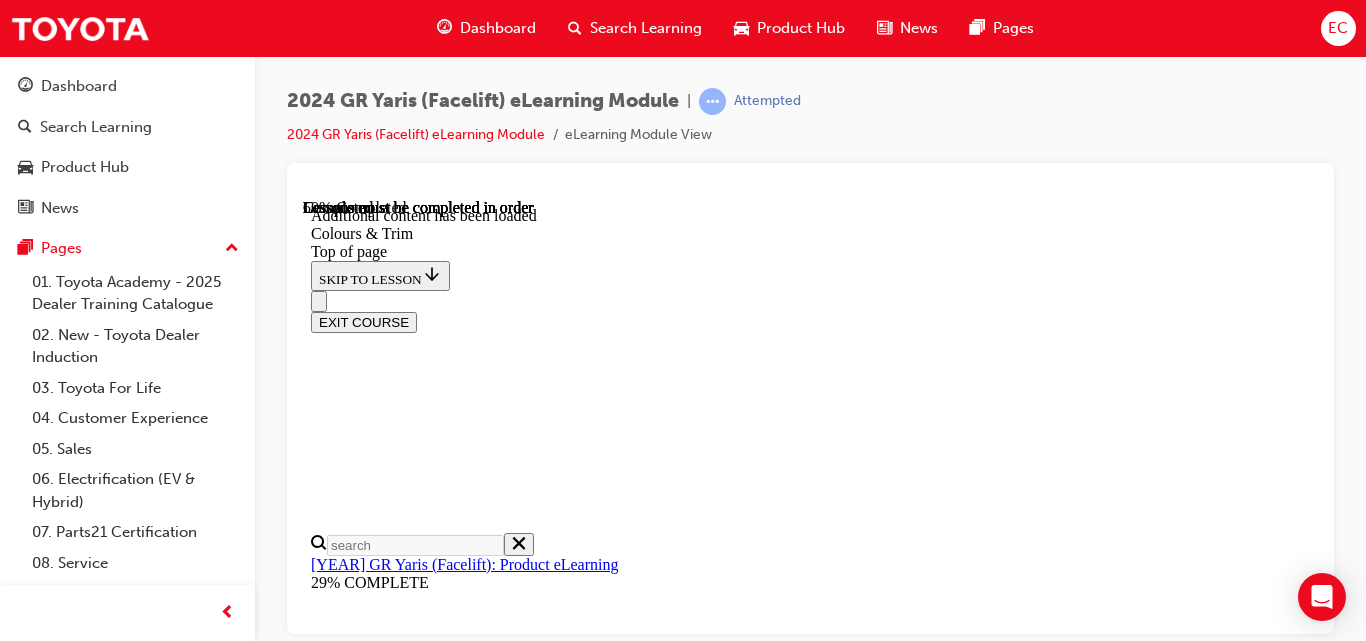 click at bounding box center [351, 9505] 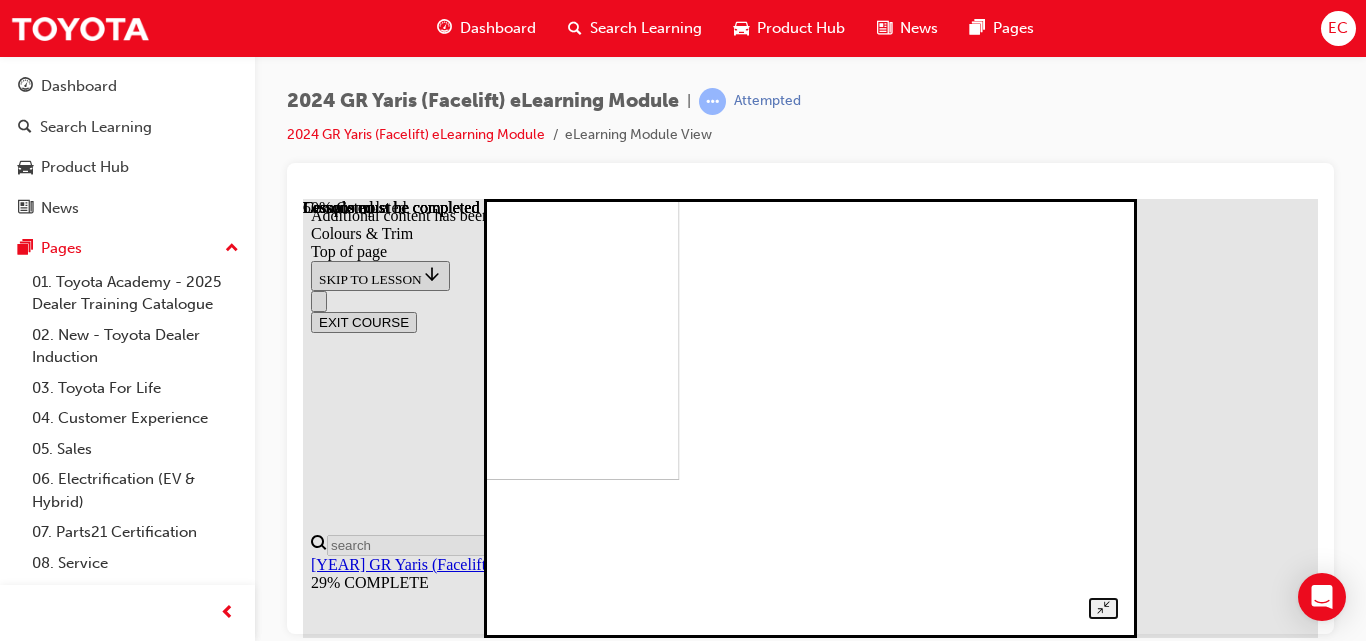click at bounding box center [810, 395] 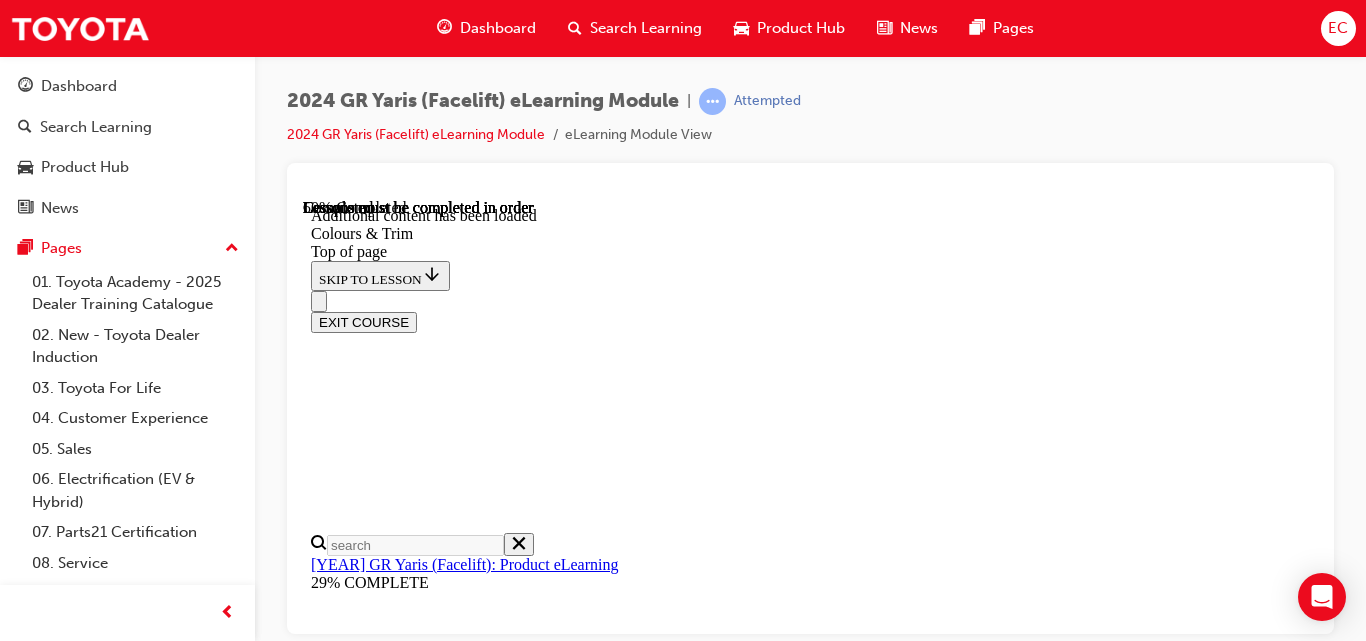 click at bounding box center (351, 9712) 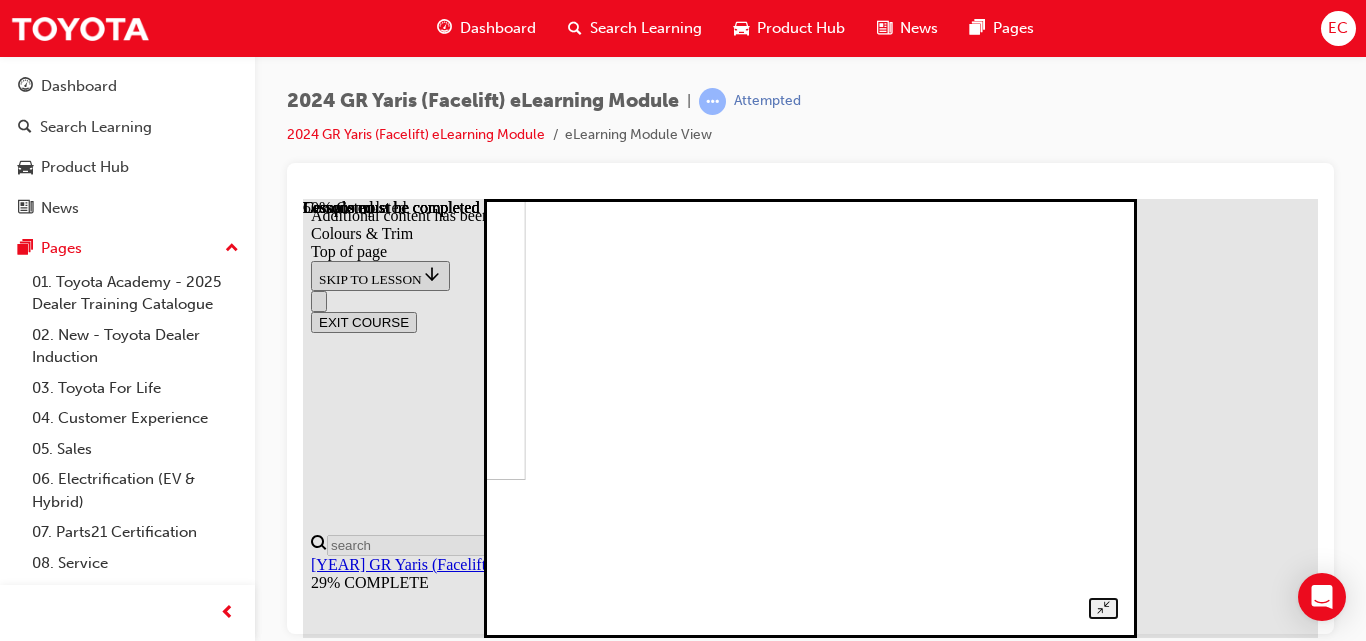 click at bounding box center [810, 395] 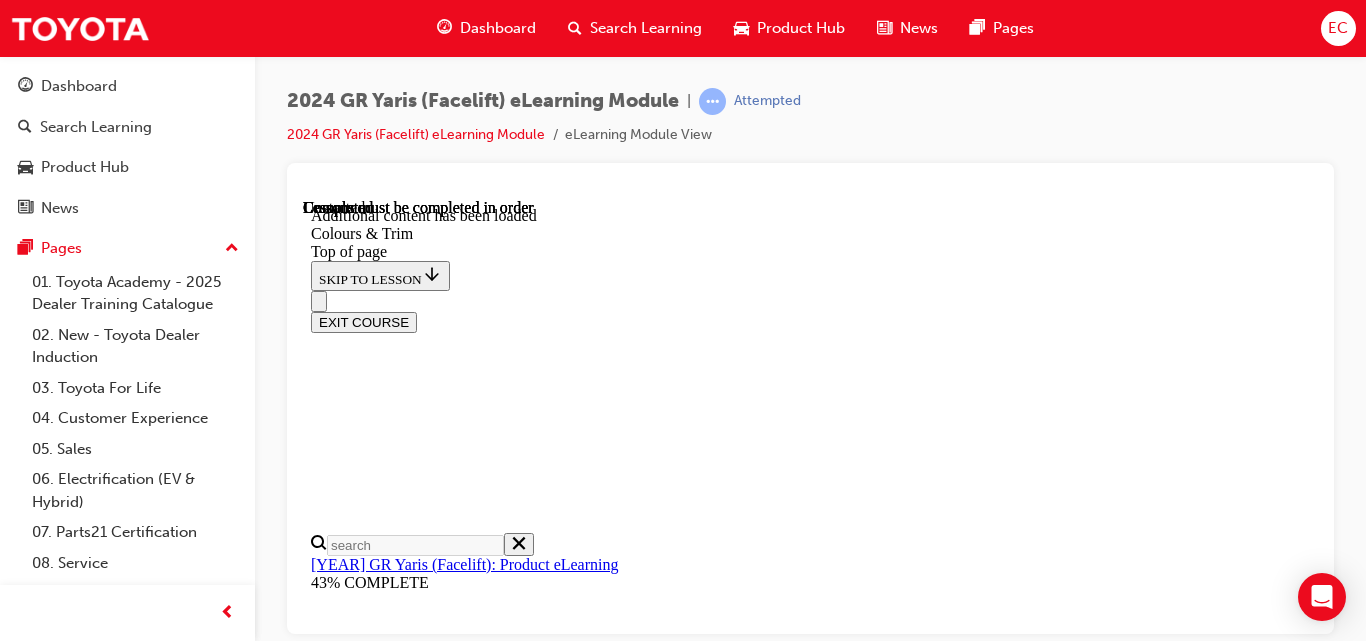 scroll, scrollTop: 870, scrollLeft: 0, axis: vertical 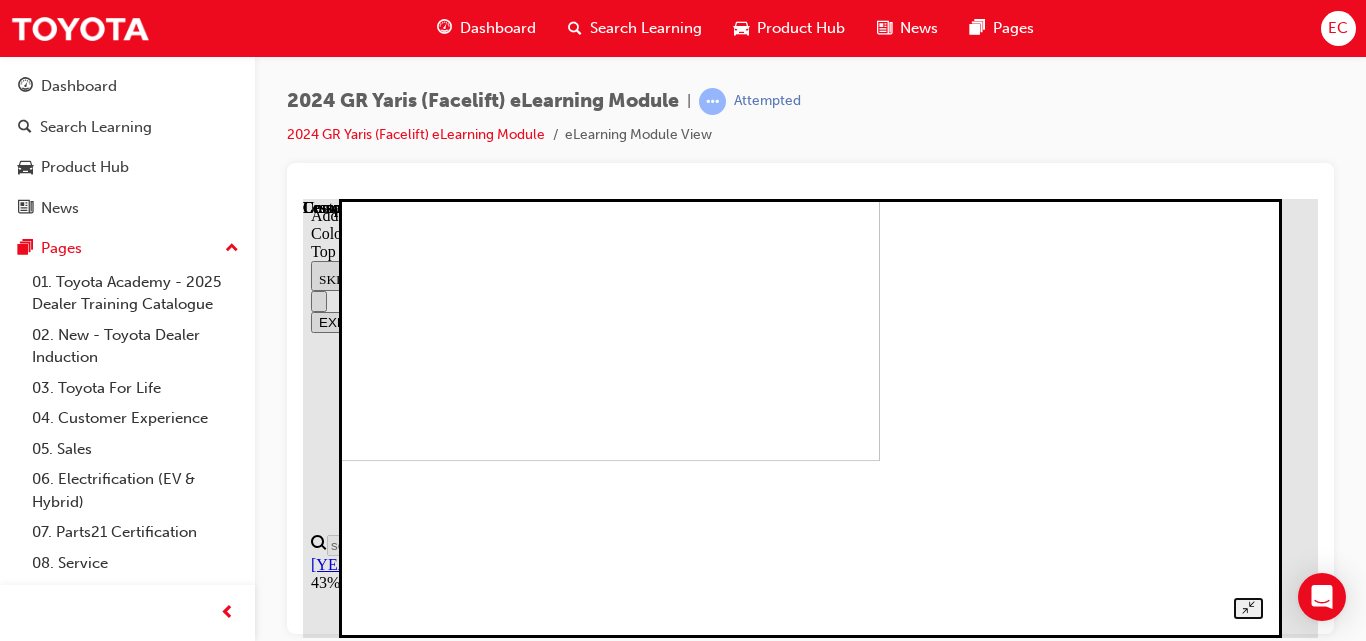 click at bounding box center [442, 240] 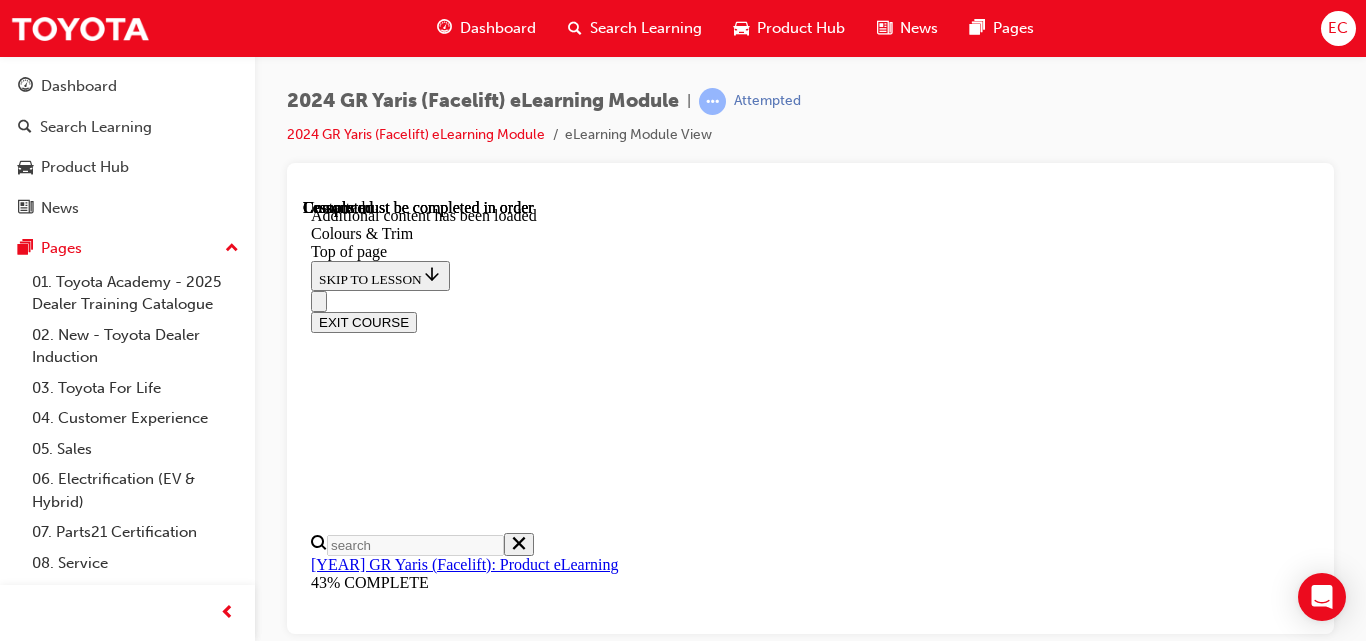 click on "EXIT COURSE" at bounding box center (803, 311) 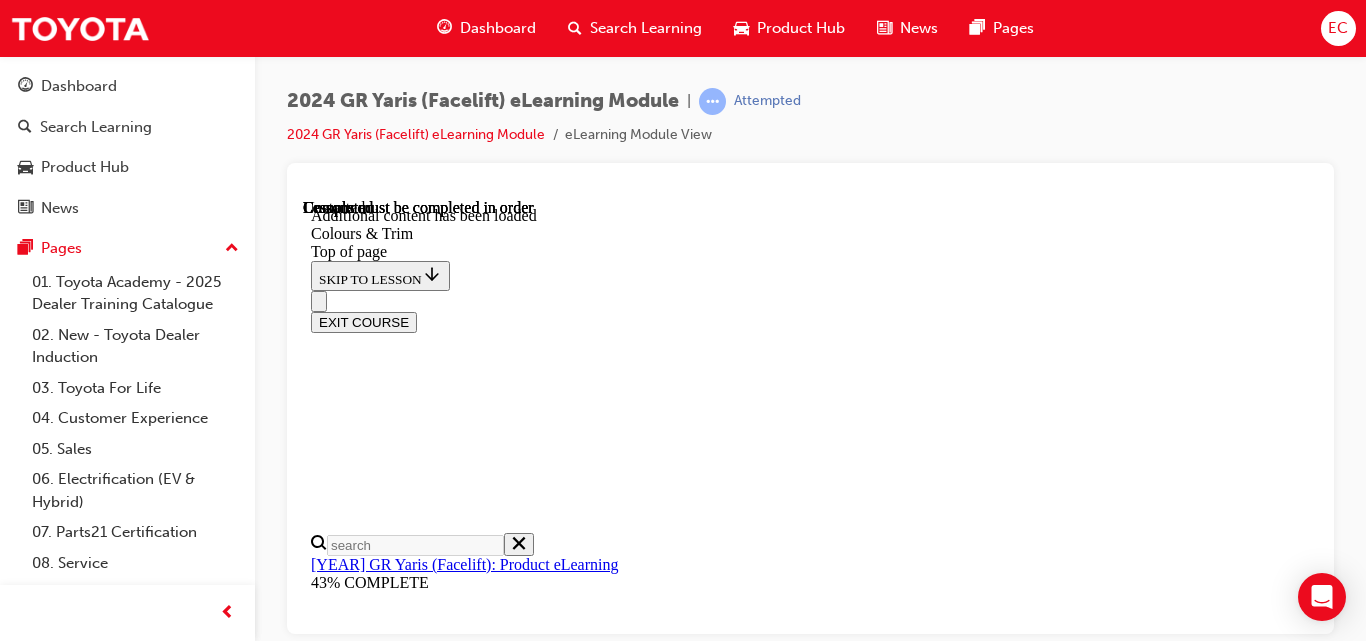 scroll, scrollTop: 1069, scrollLeft: 0, axis: vertical 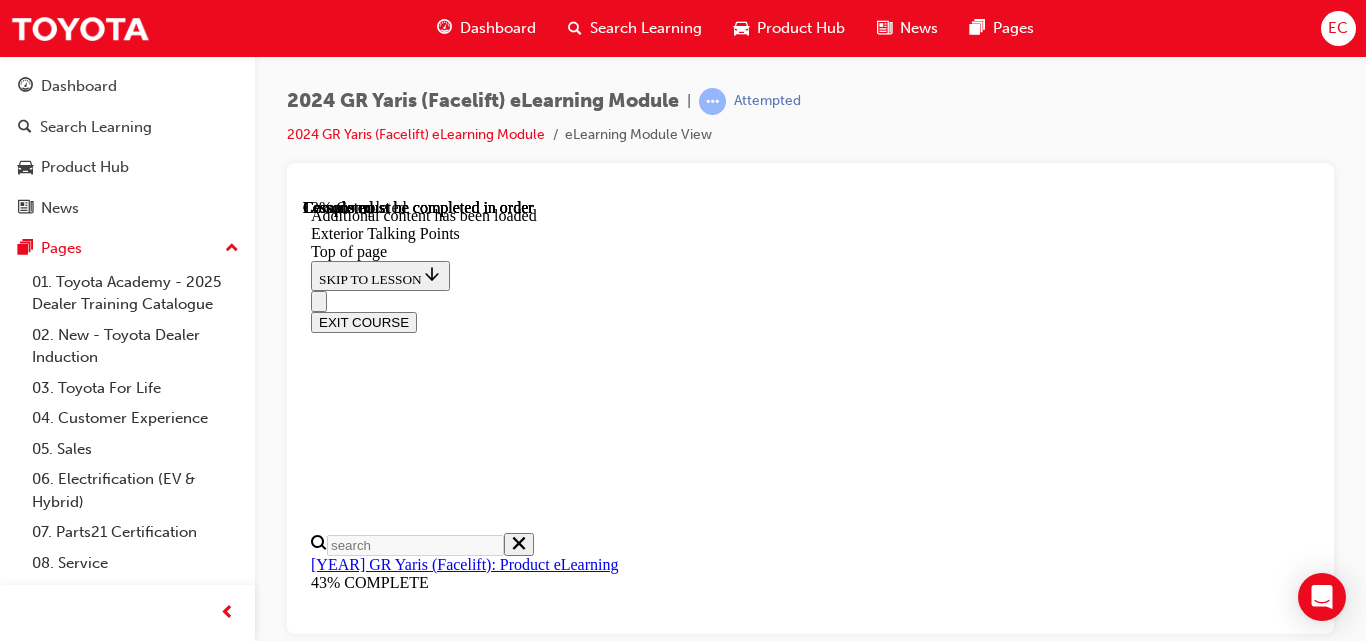 click at bounding box center (399, 9090) 